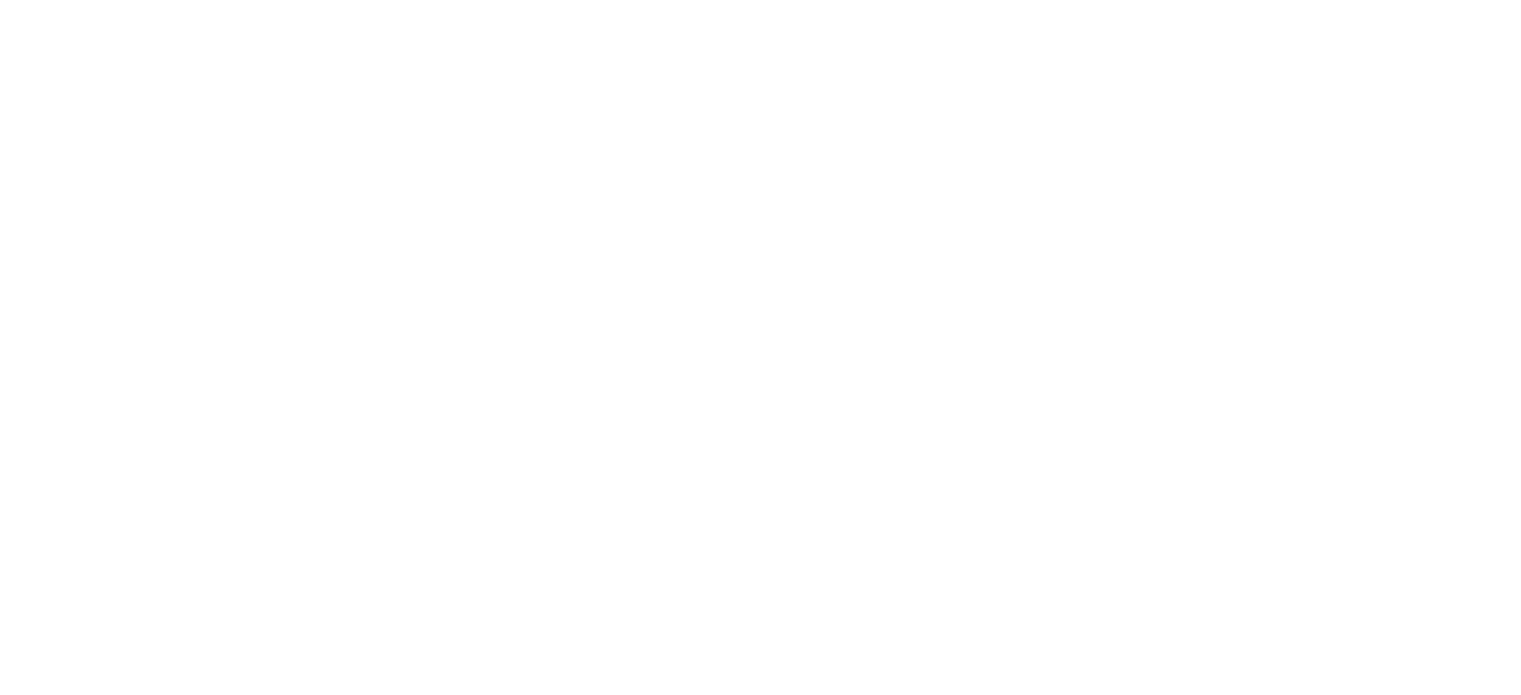 scroll, scrollTop: 0, scrollLeft: 0, axis: both 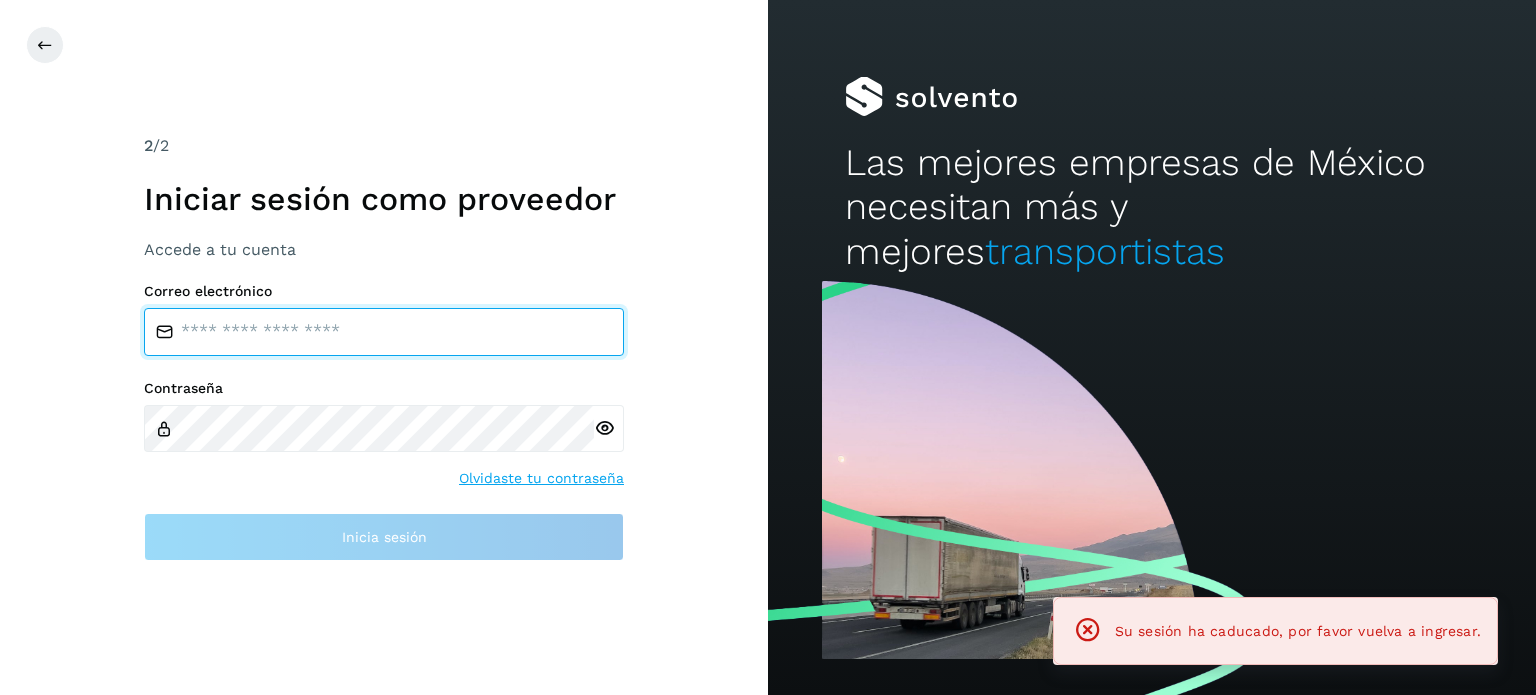 click at bounding box center (384, 332) 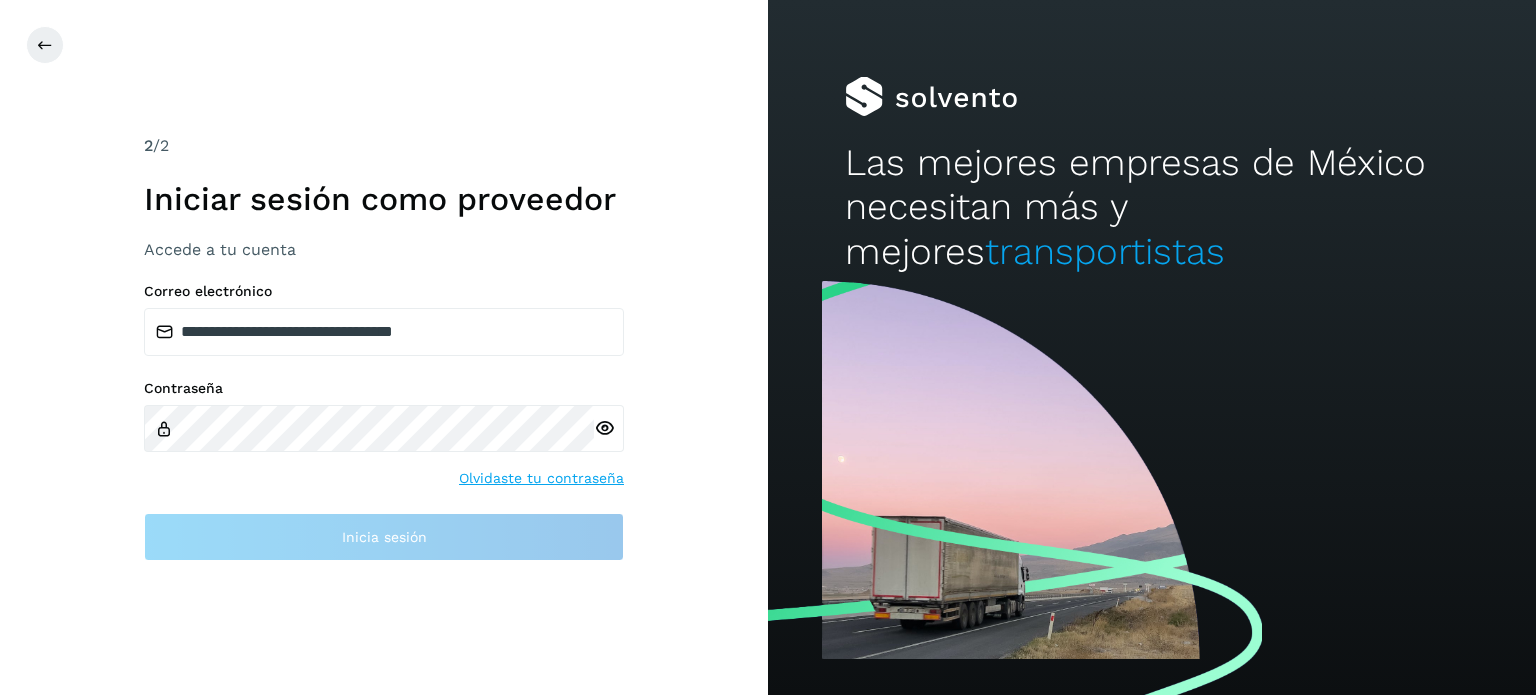 click at bounding box center [609, 429] 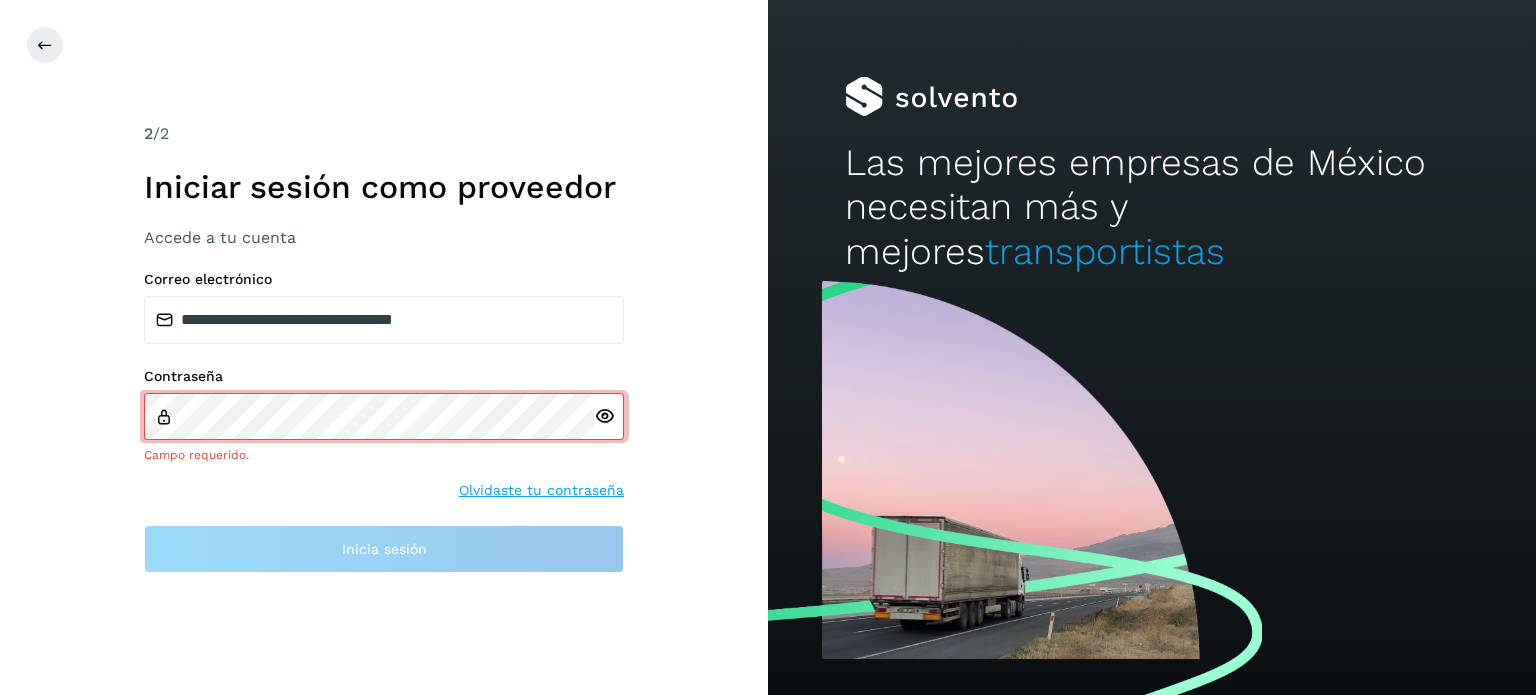 click at bounding box center [604, 416] 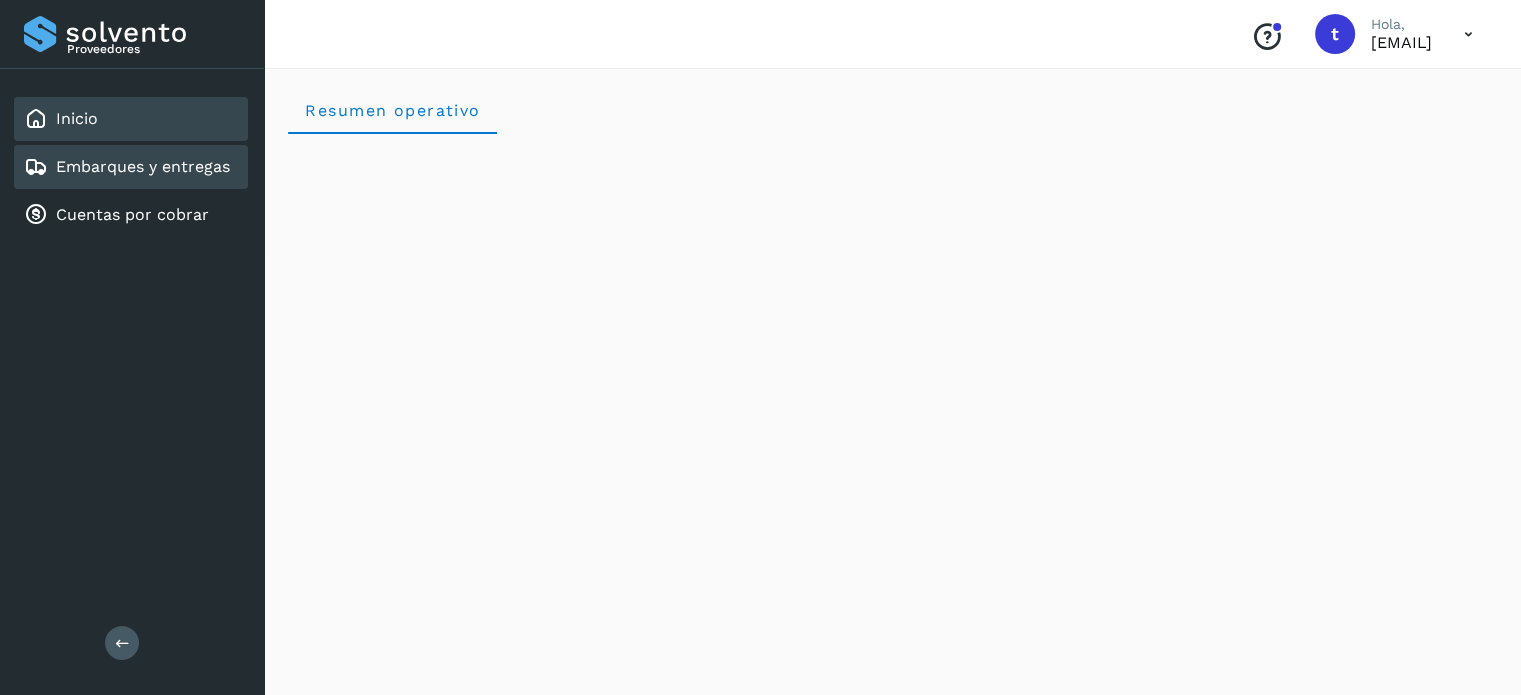 click on "Embarques y entregas" 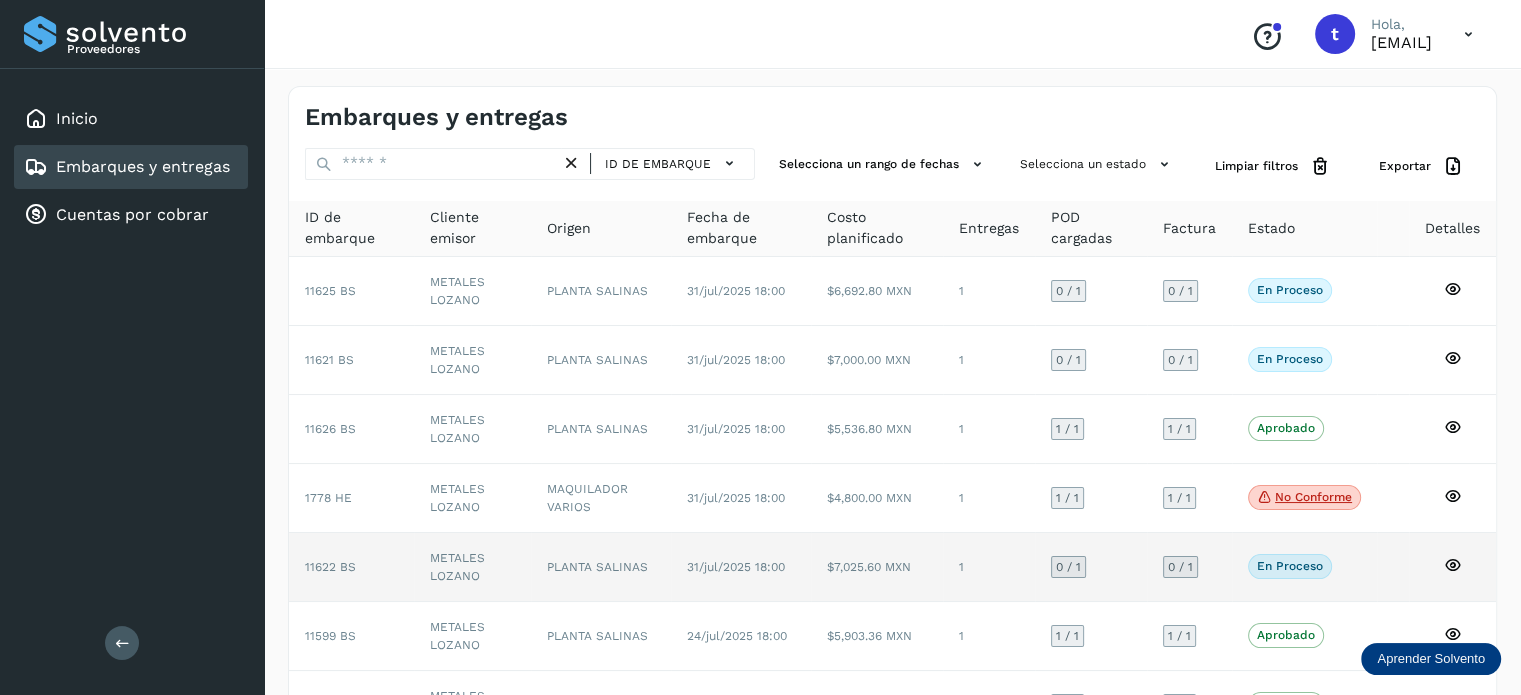 click 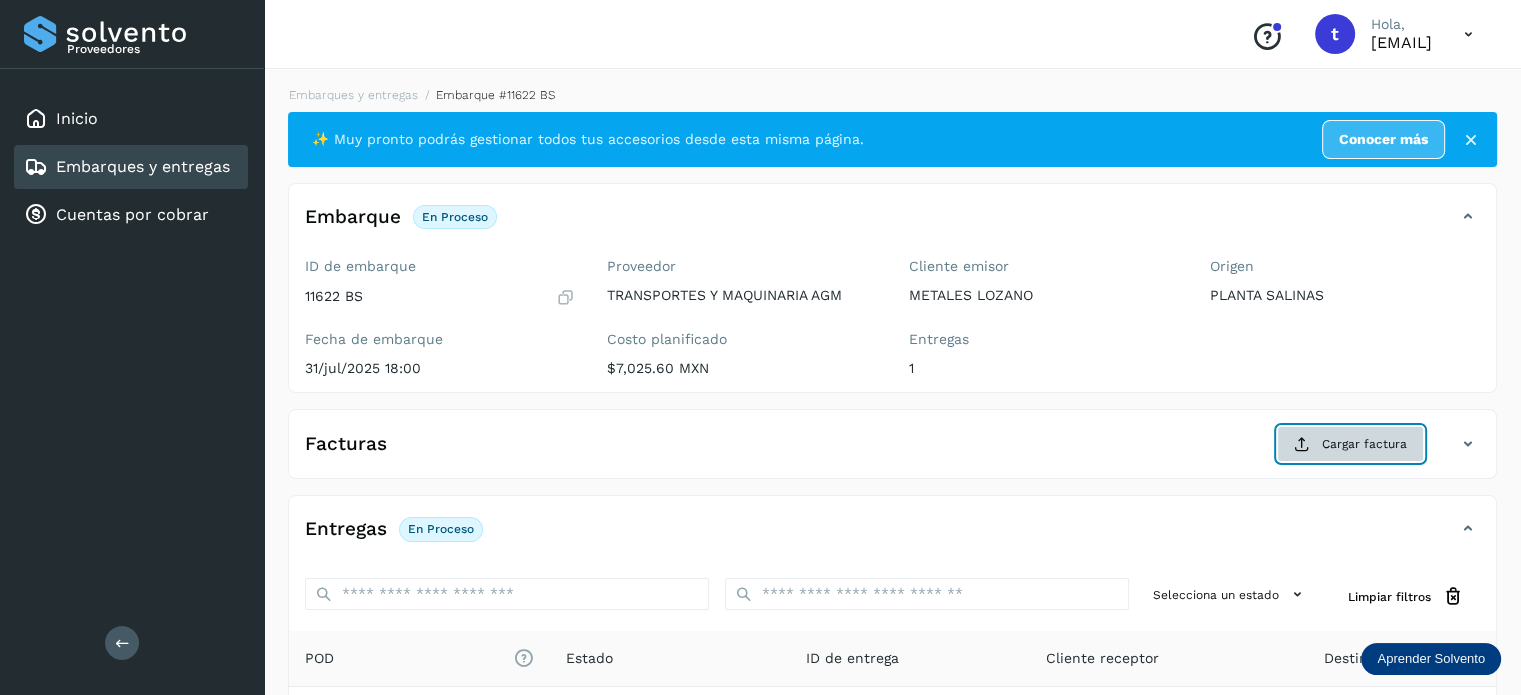 click on "Cargar factura" 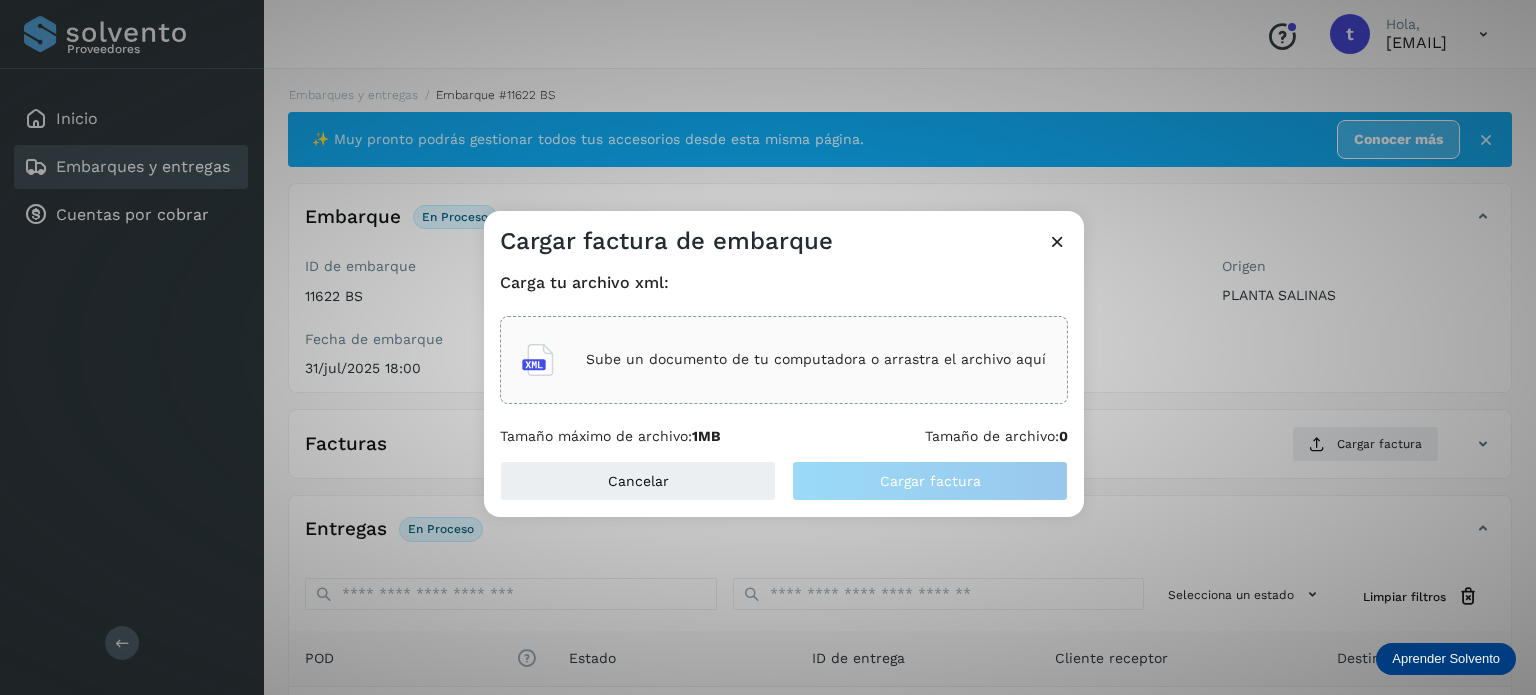click on "Sube un documento de tu computadora o arrastra el archivo aquí" at bounding box center (816, 359) 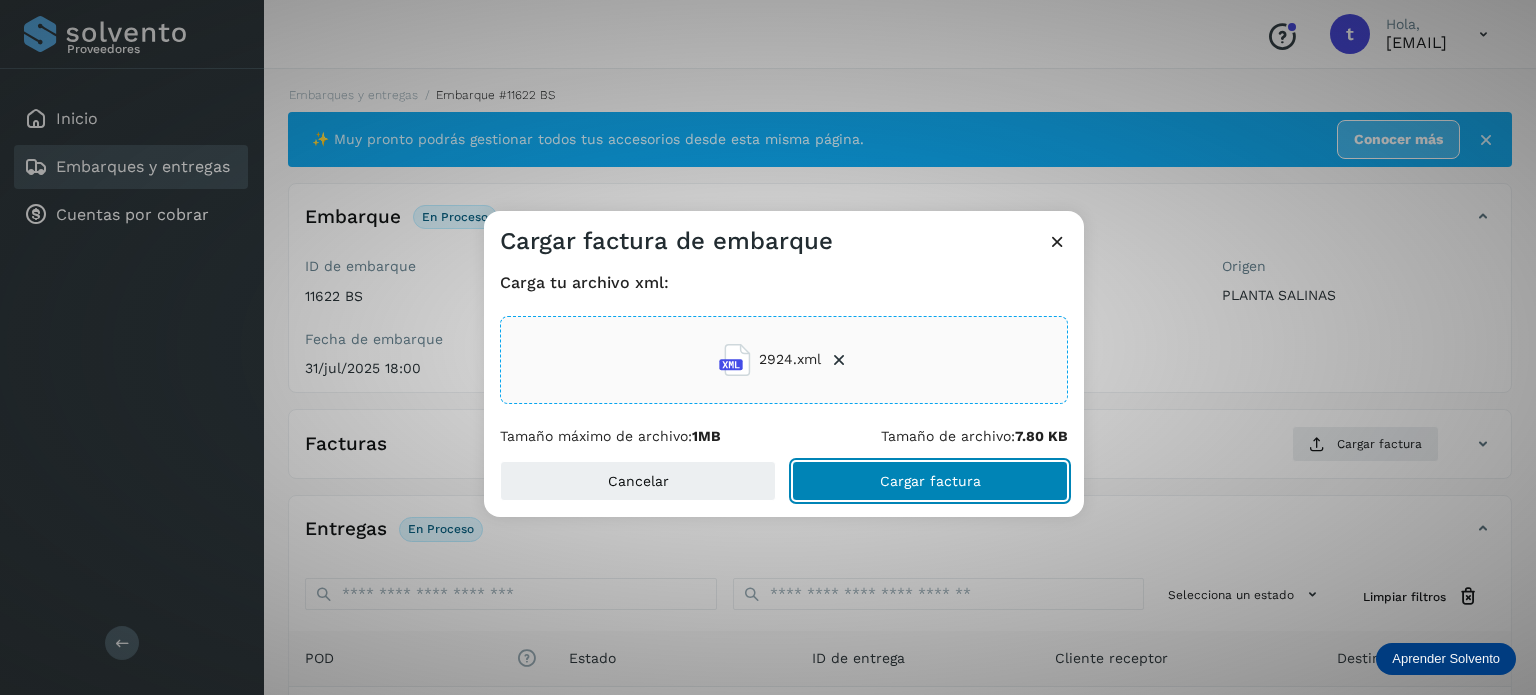 click on "Cargar factura" 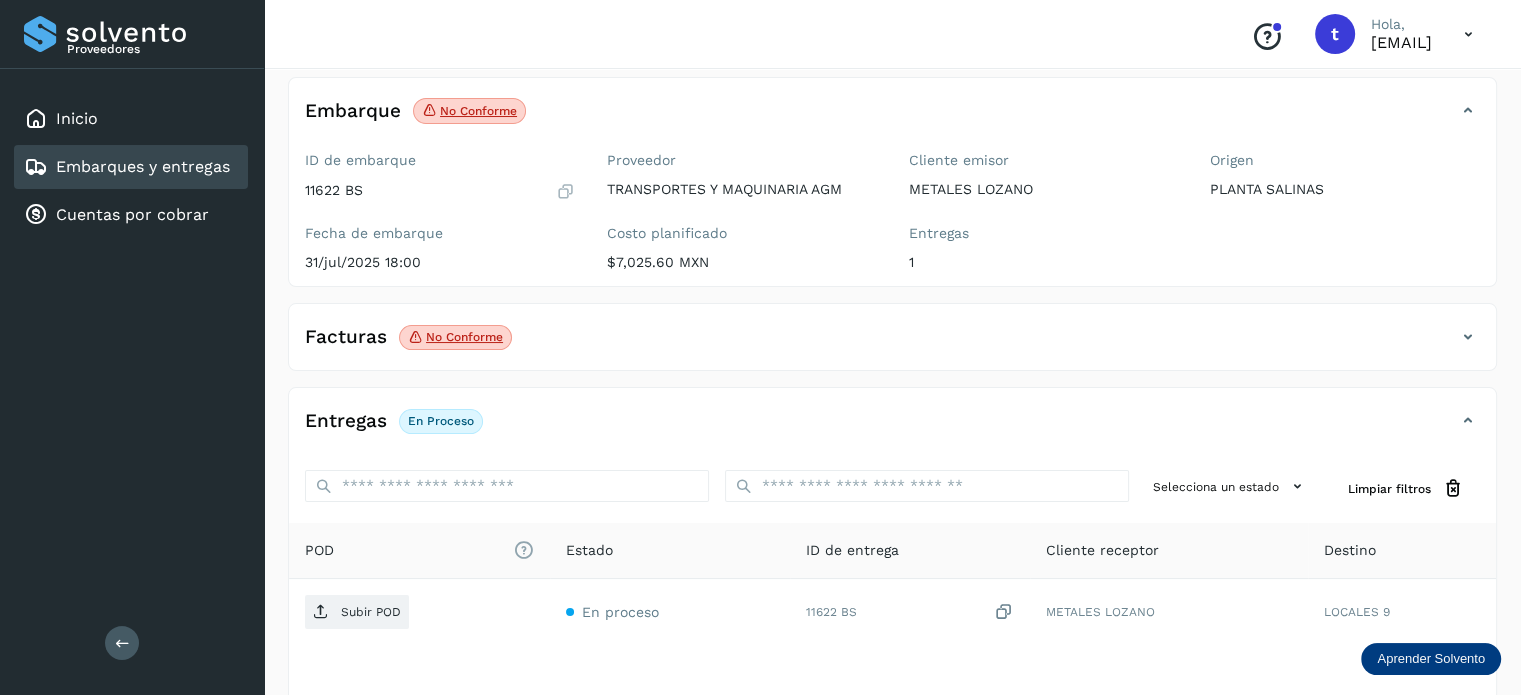 scroll, scrollTop: 200, scrollLeft: 0, axis: vertical 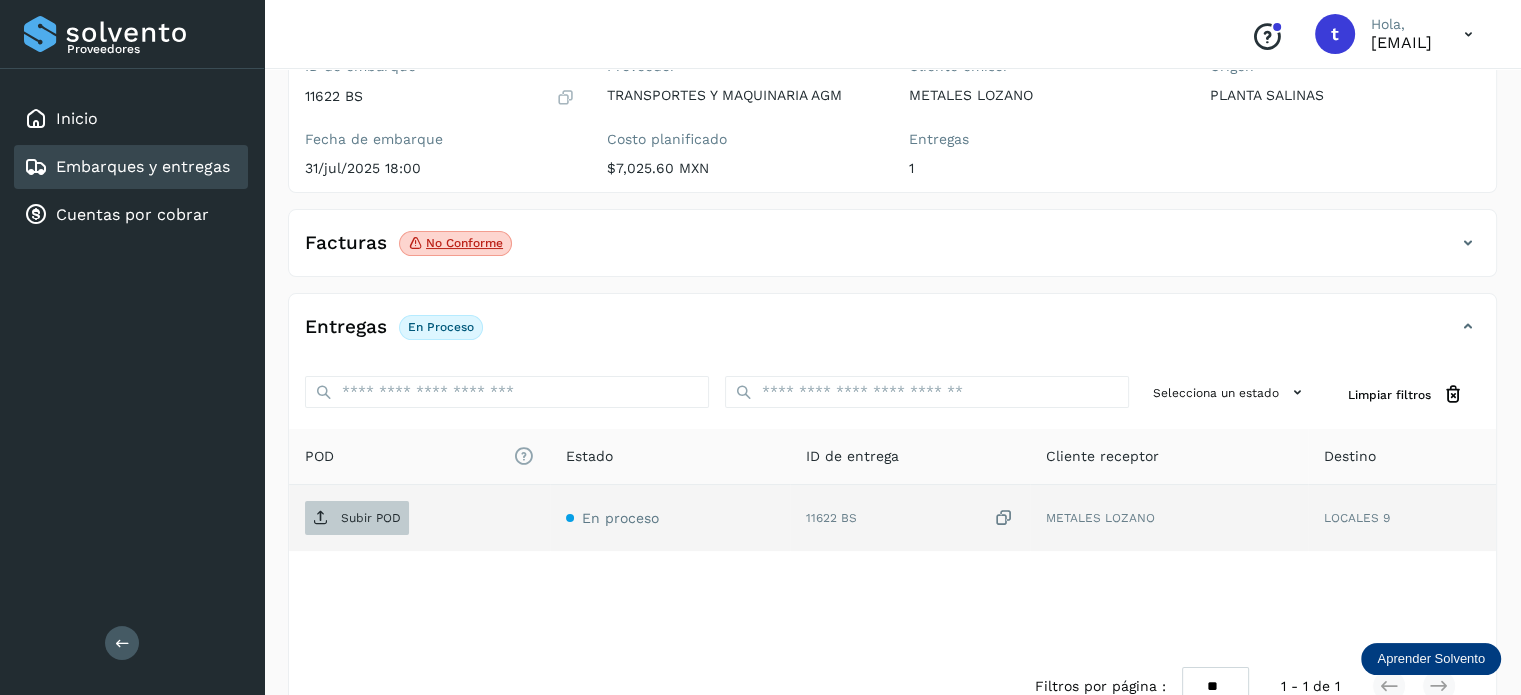 click on "Subir POD" at bounding box center [371, 518] 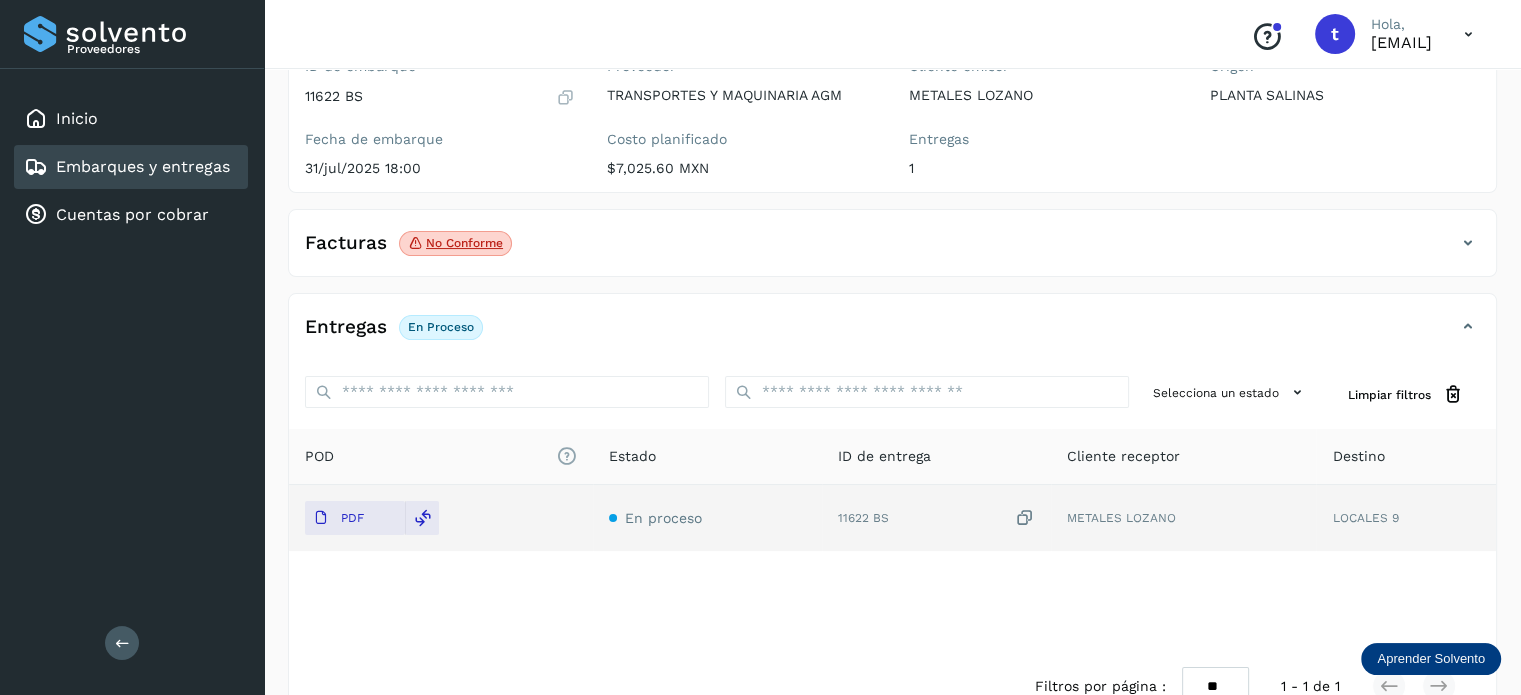 click on "Embarques y entregas" at bounding box center (143, 166) 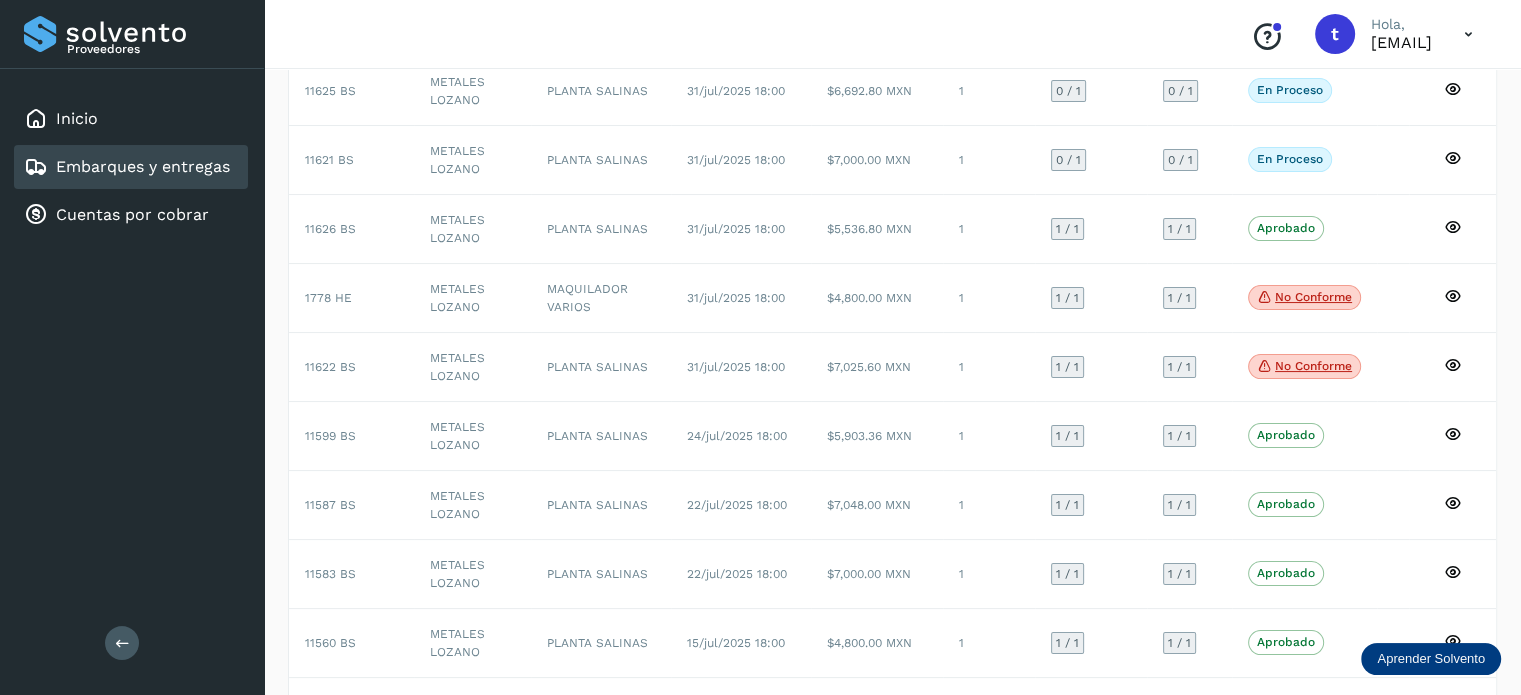 scroll, scrollTop: 0, scrollLeft: 0, axis: both 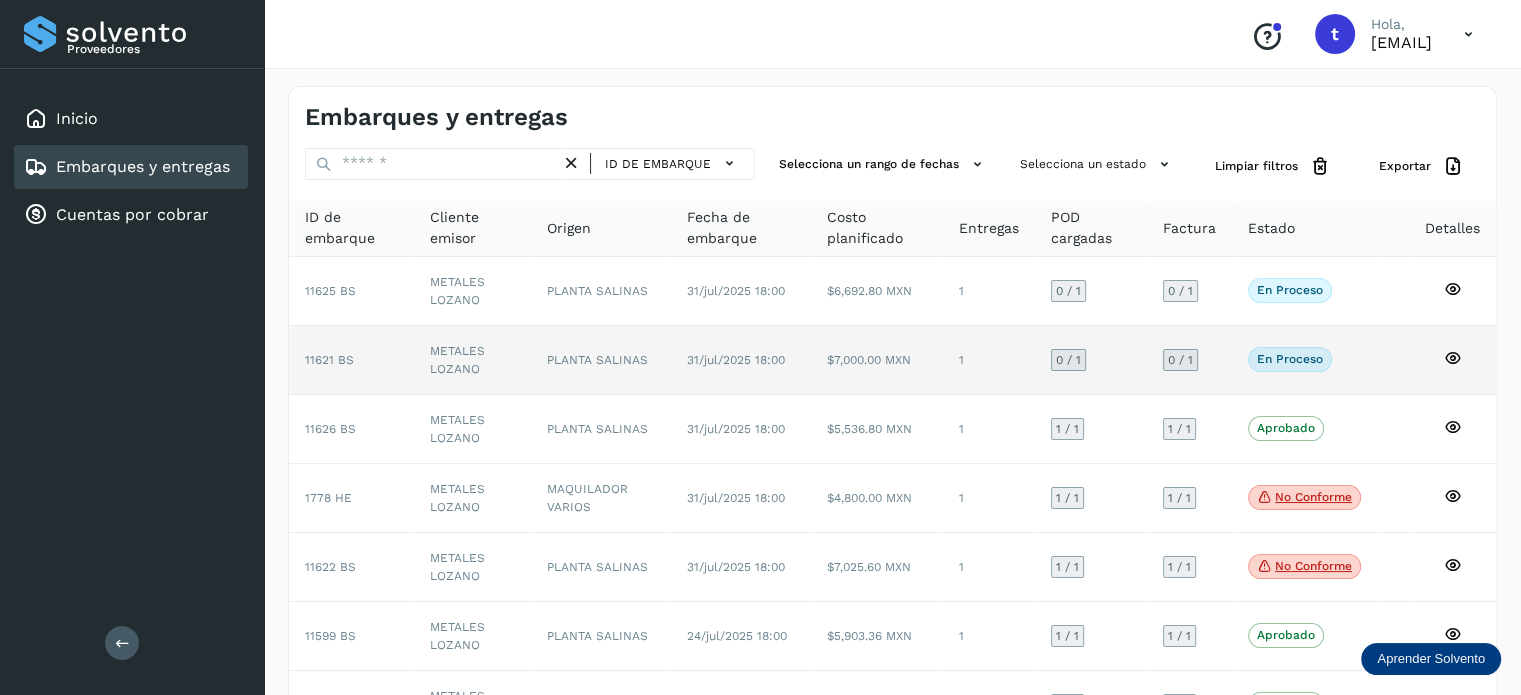 click on "METALES LOZANO" 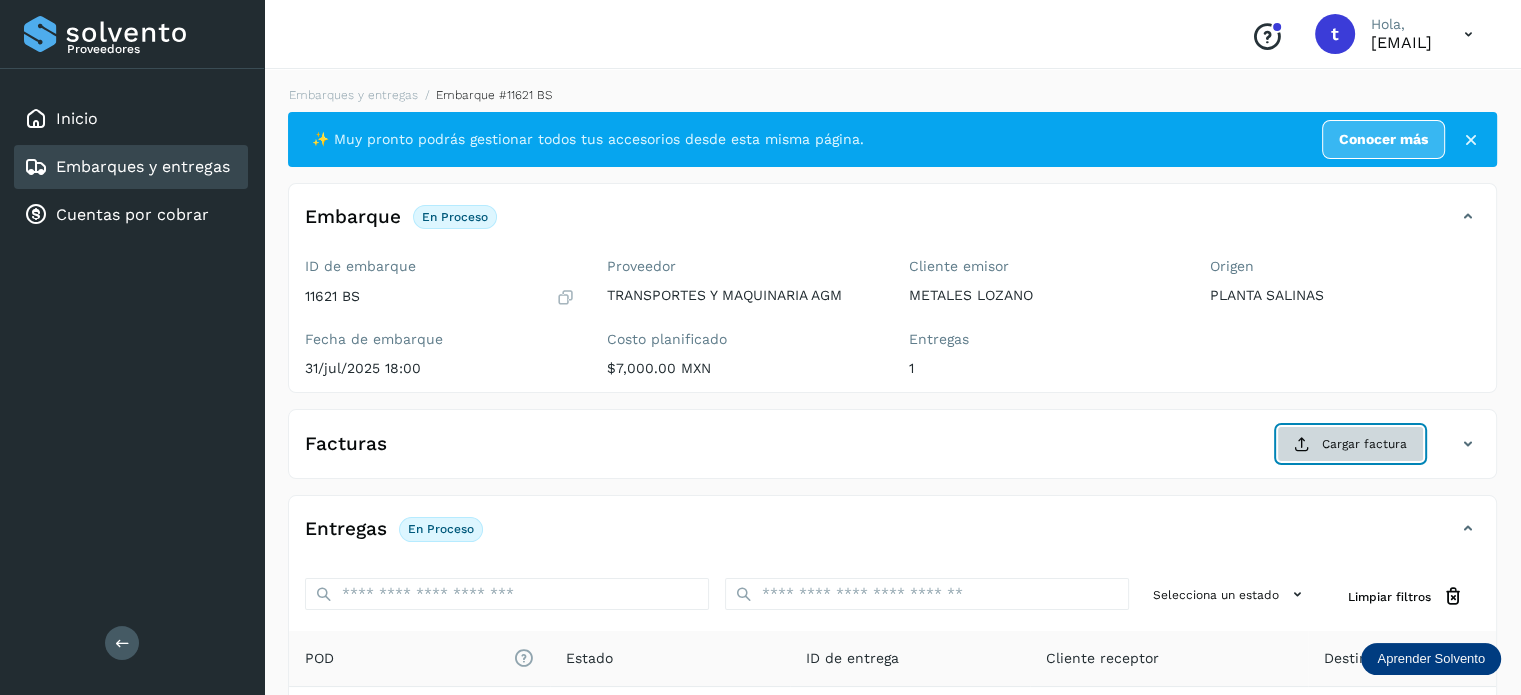 click on "Cargar factura" 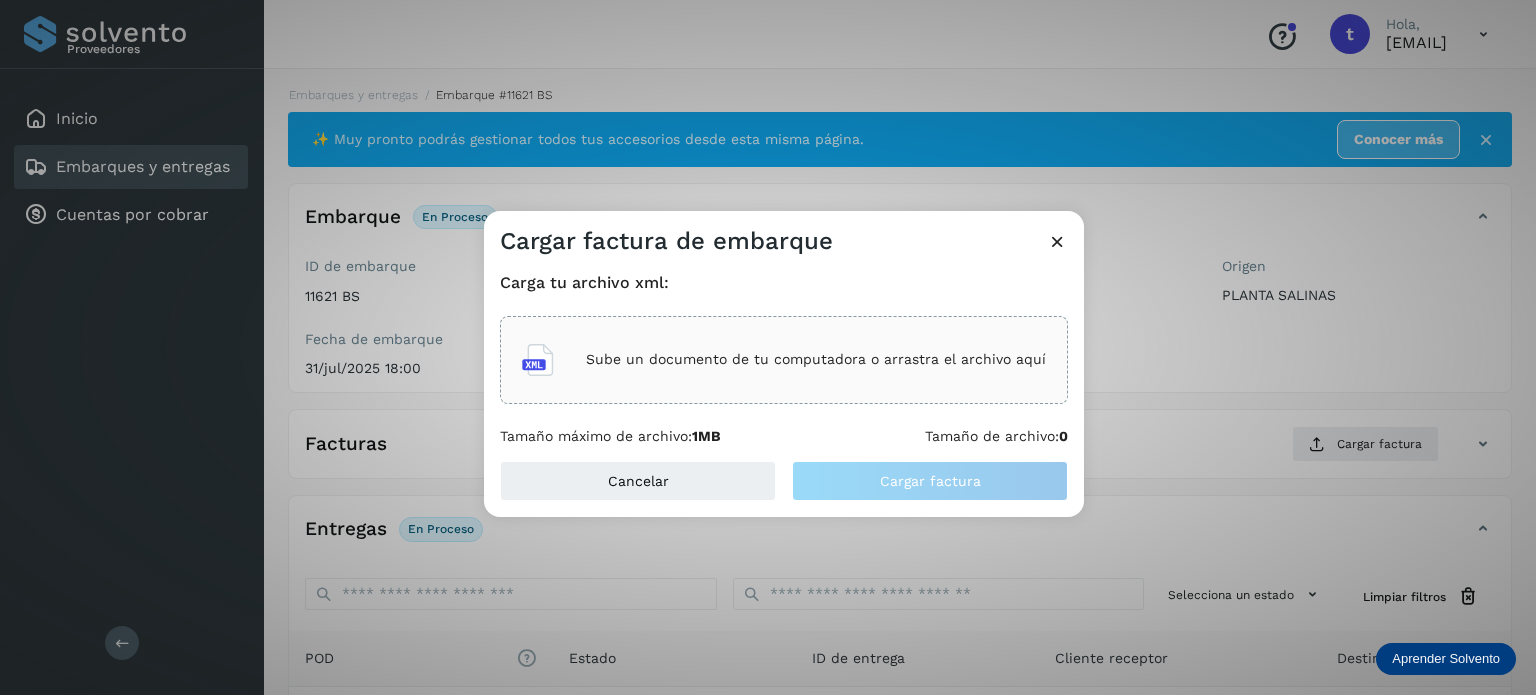 click on "Sube un documento de tu computadora o arrastra el archivo aquí" 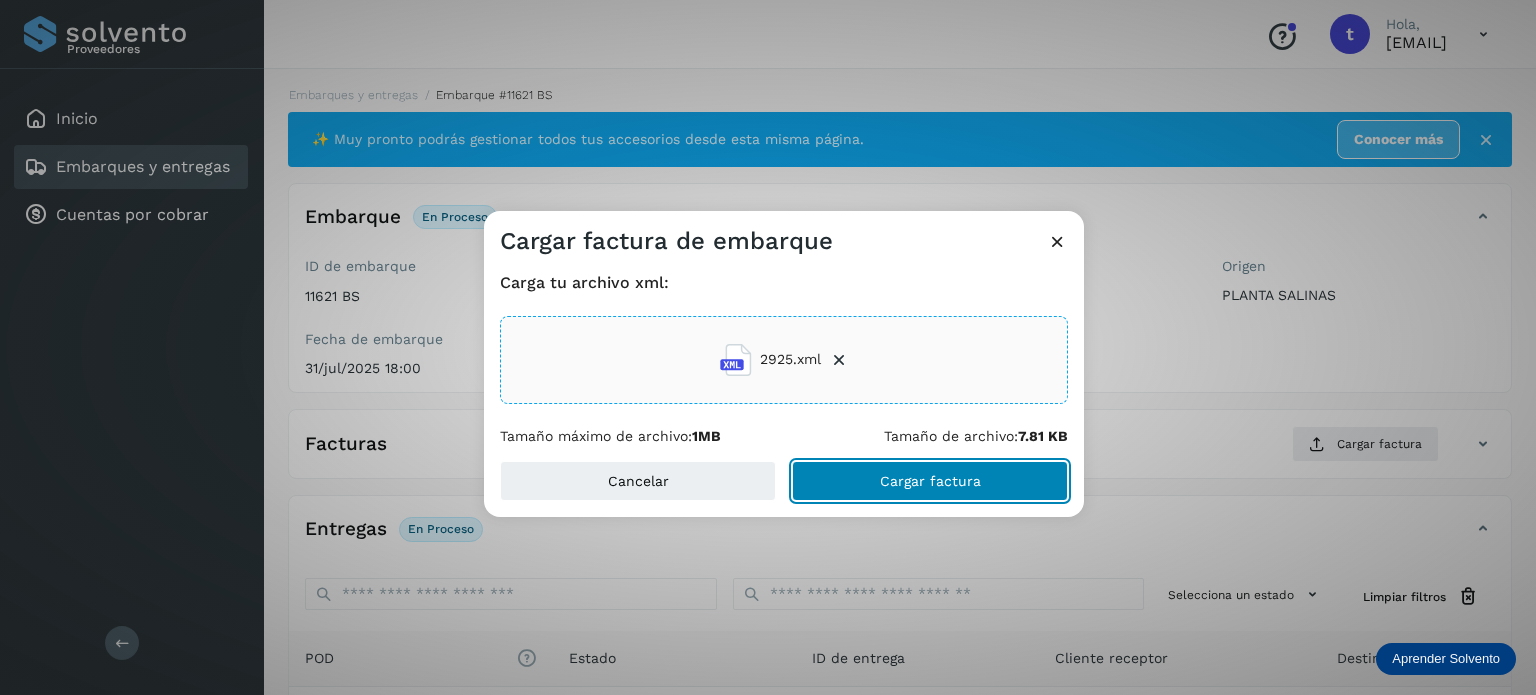 click on "Cargar factura" 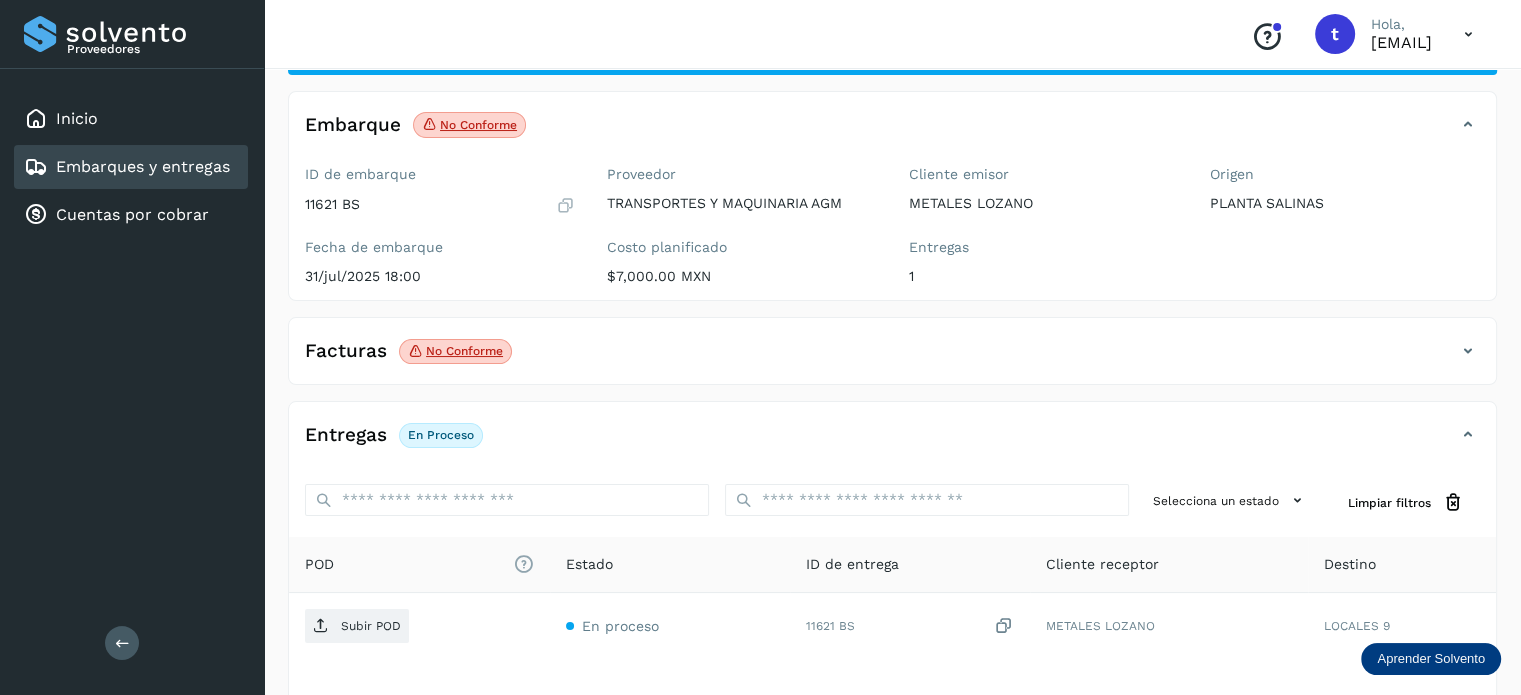 scroll, scrollTop: 200, scrollLeft: 0, axis: vertical 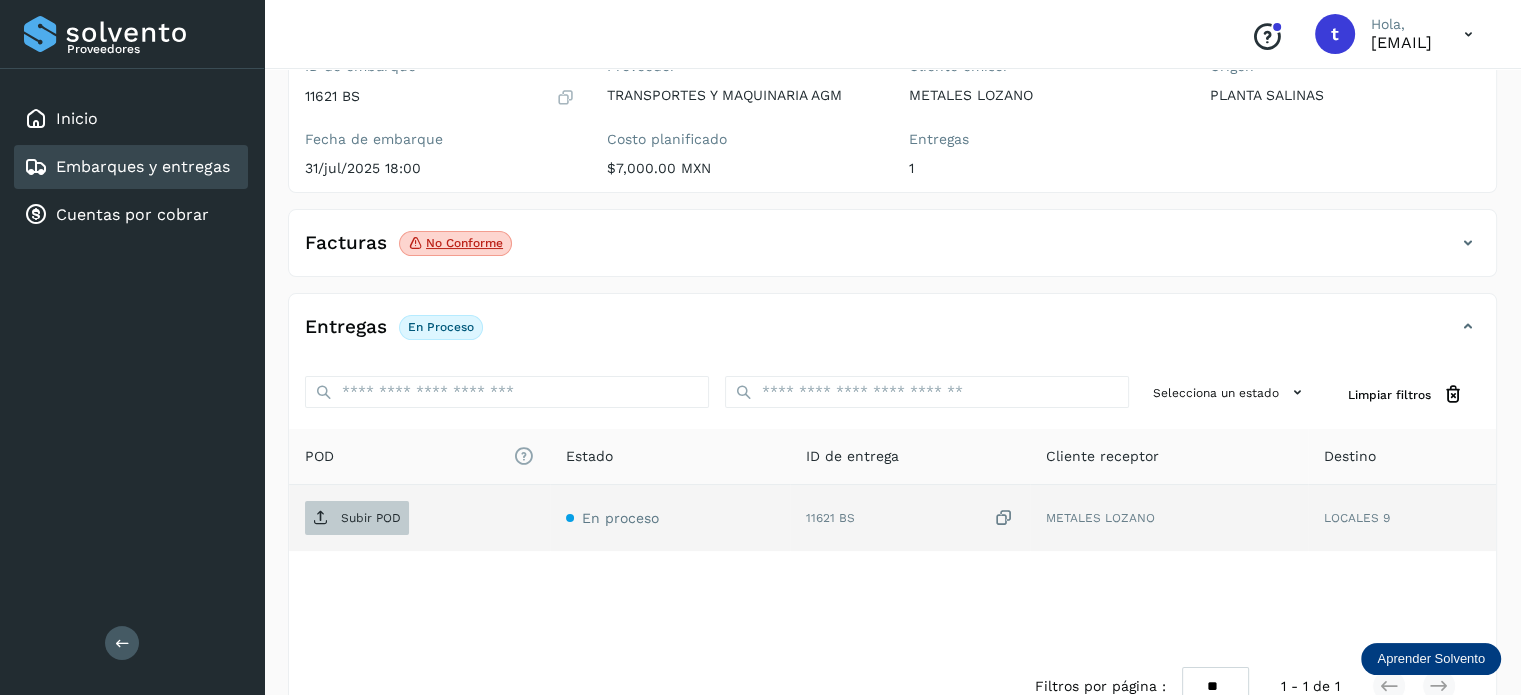 click on "Subir POD" at bounding box center [371, 518] 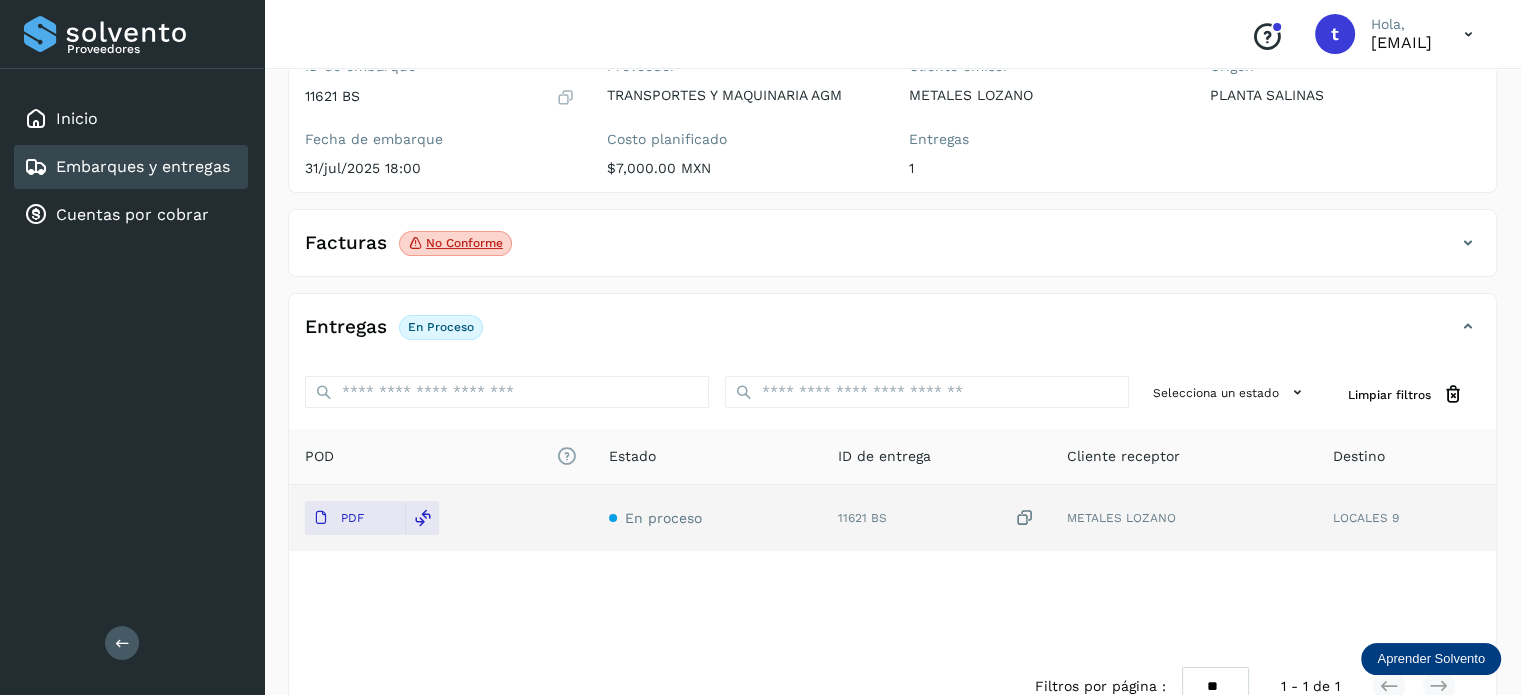 click on "Embarques y entregas" at bounding box center [143, 166] 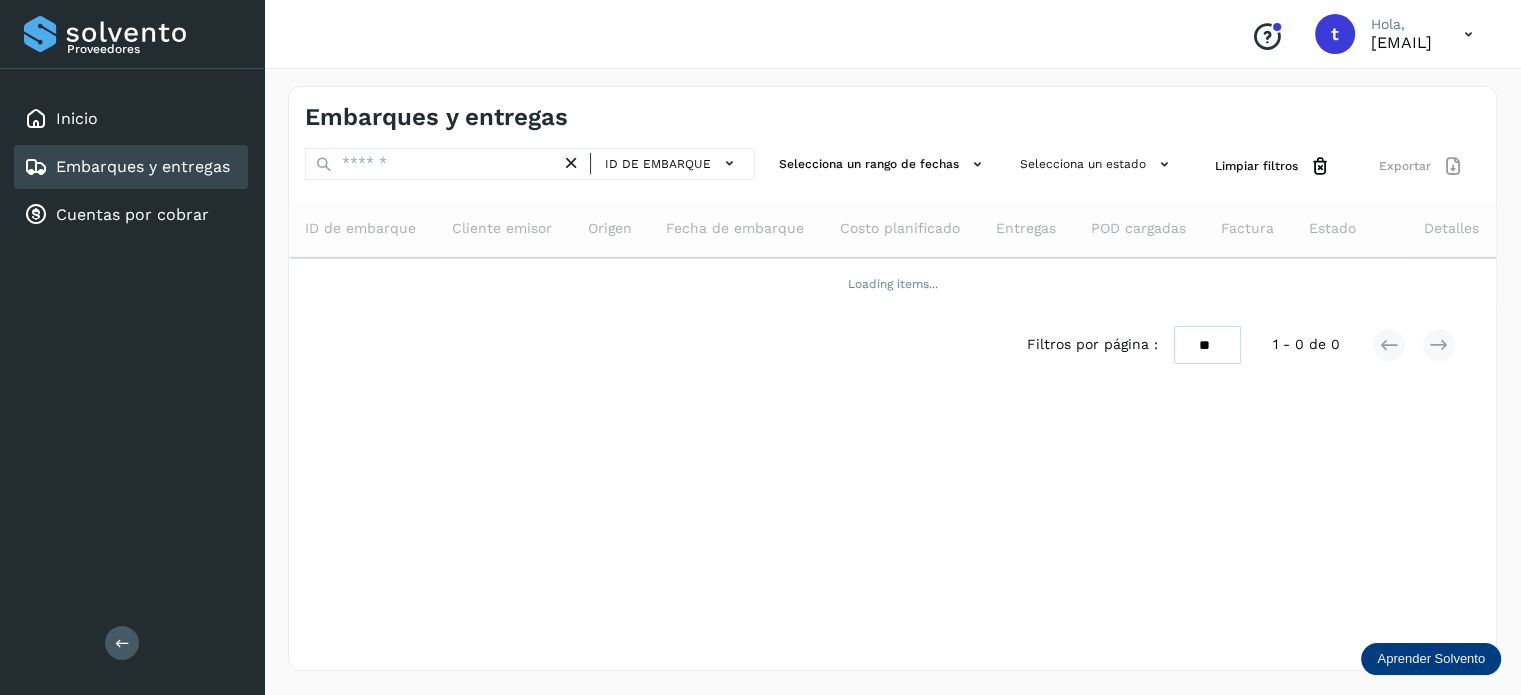 scroll, scrollTop: 0, scrollLeft: 0, axis: both 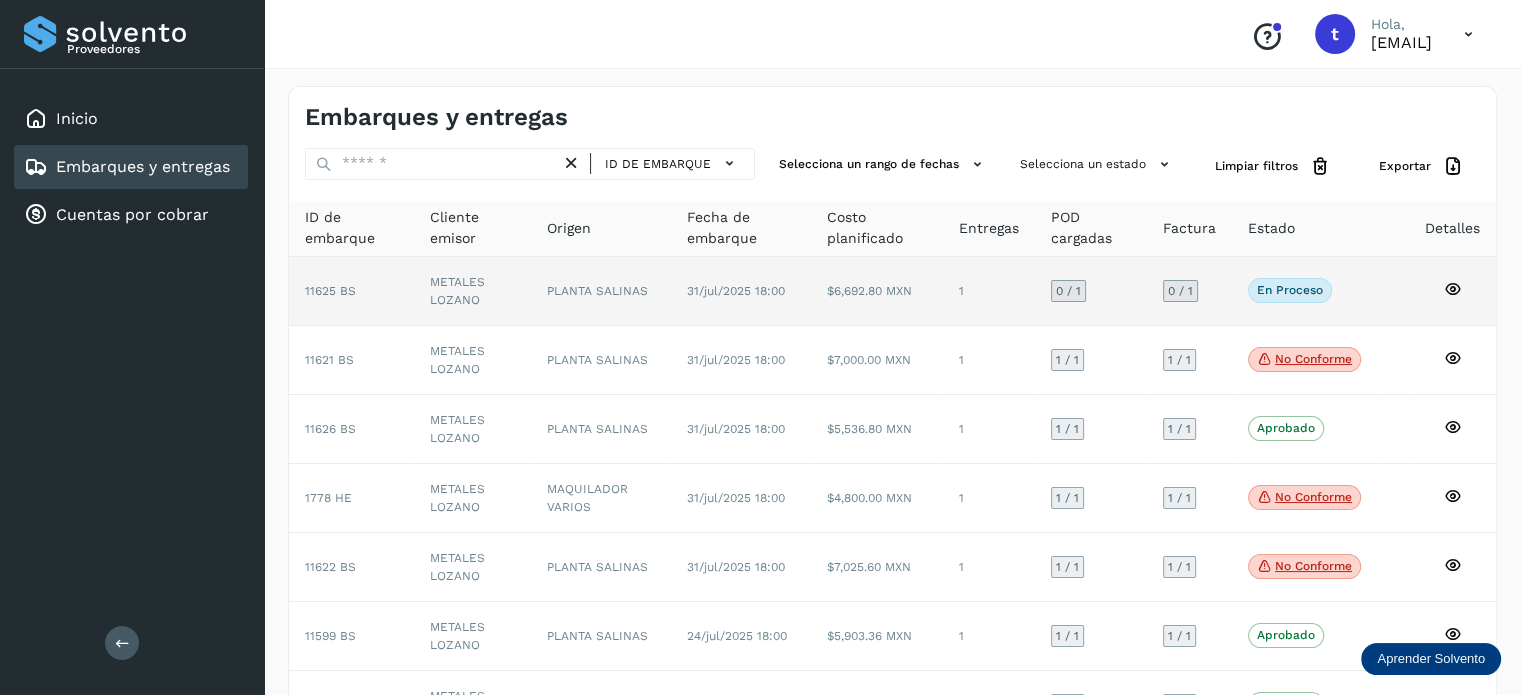 click on "PLANTA SALINAS" 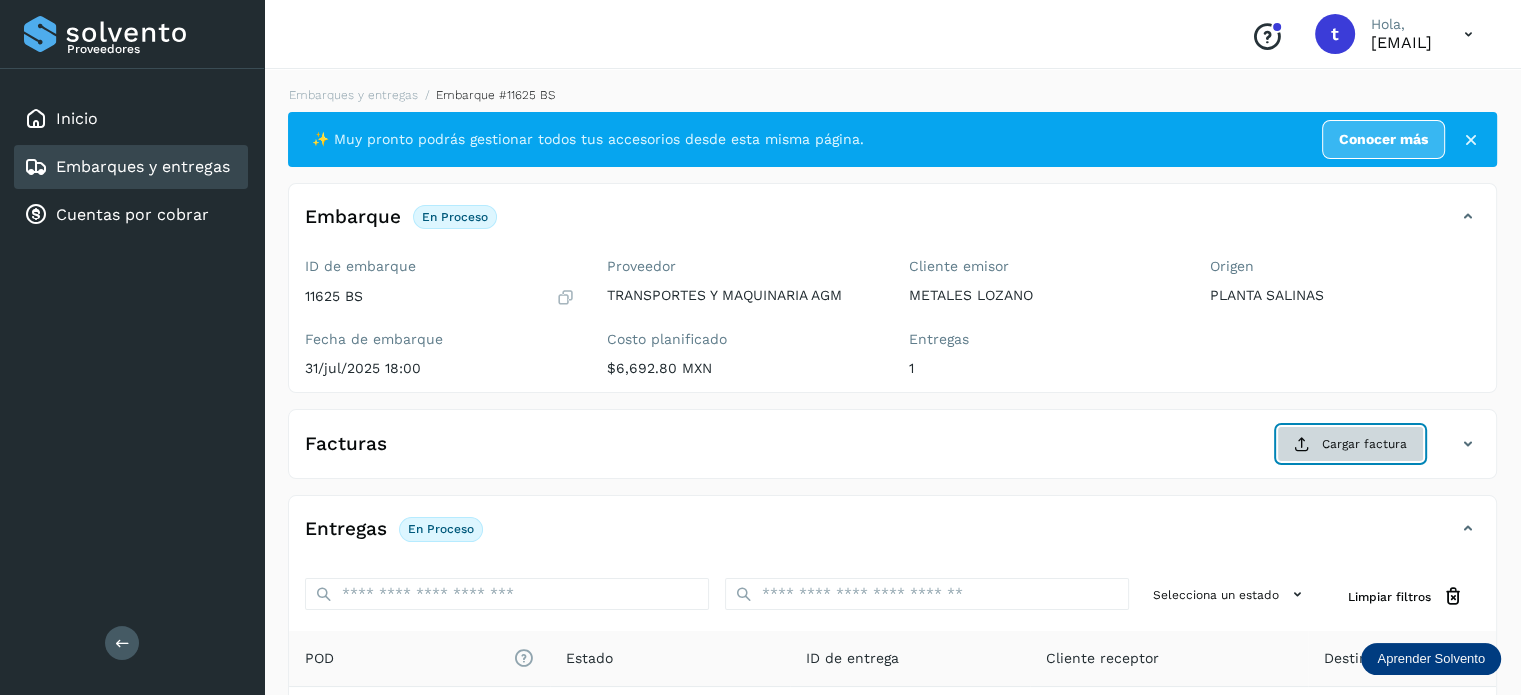 click on "Cargar factura" 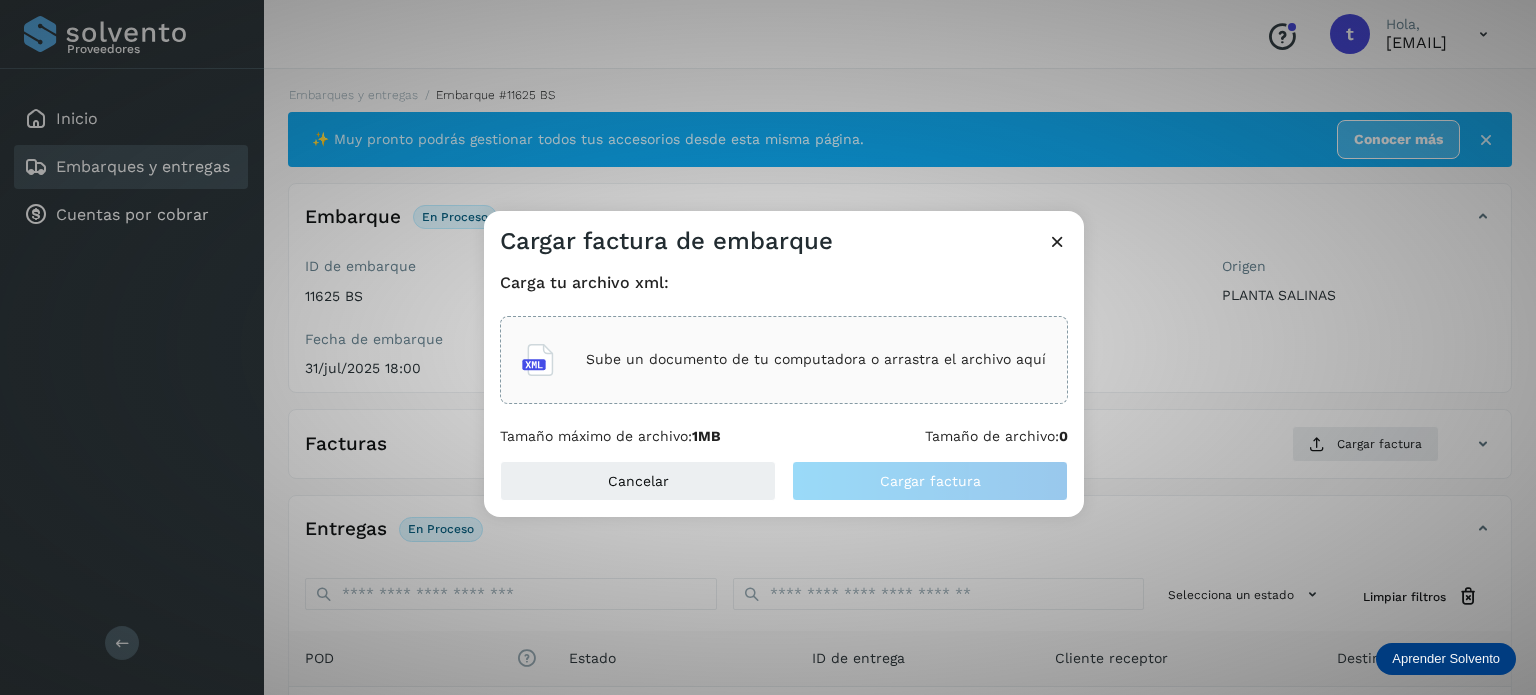 click on "Sube un documento de tu computadora o arrastra el archivo aquí" 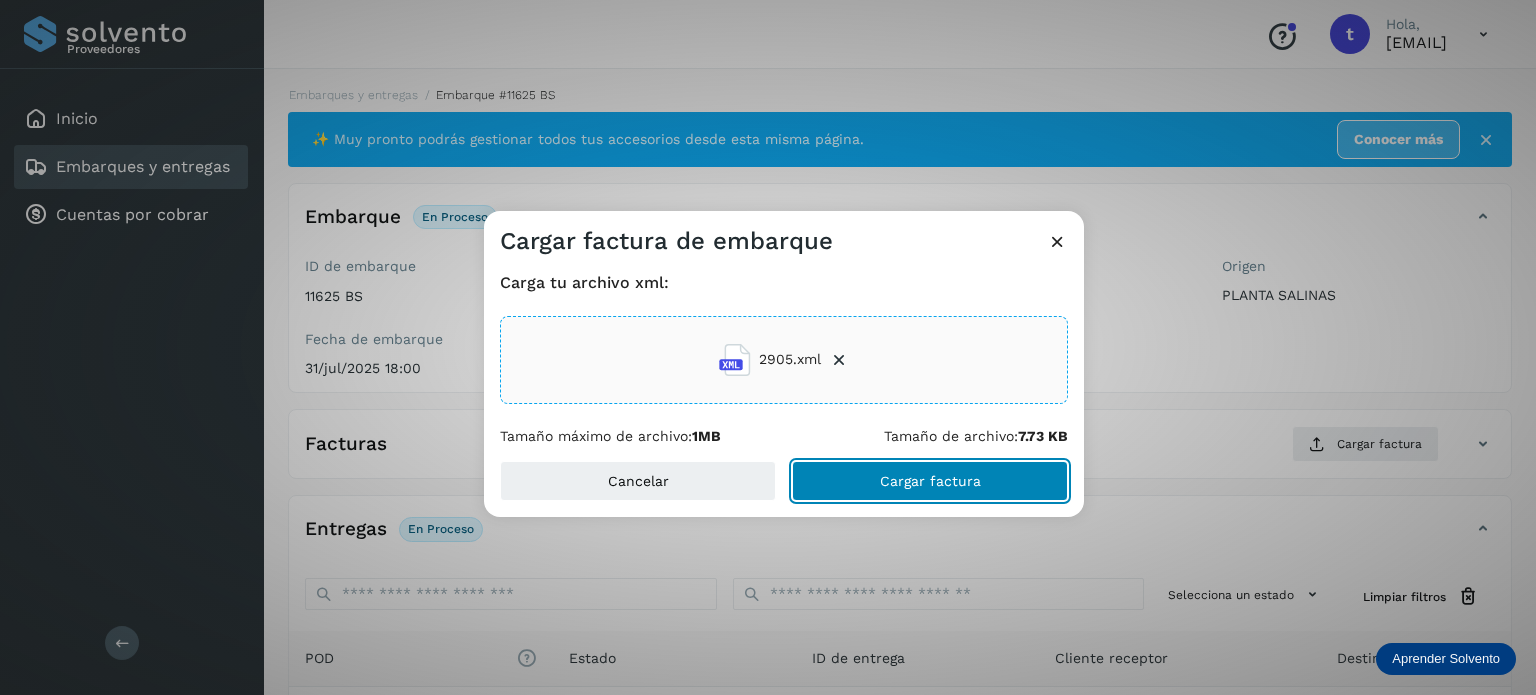 click on "Cargar factura" 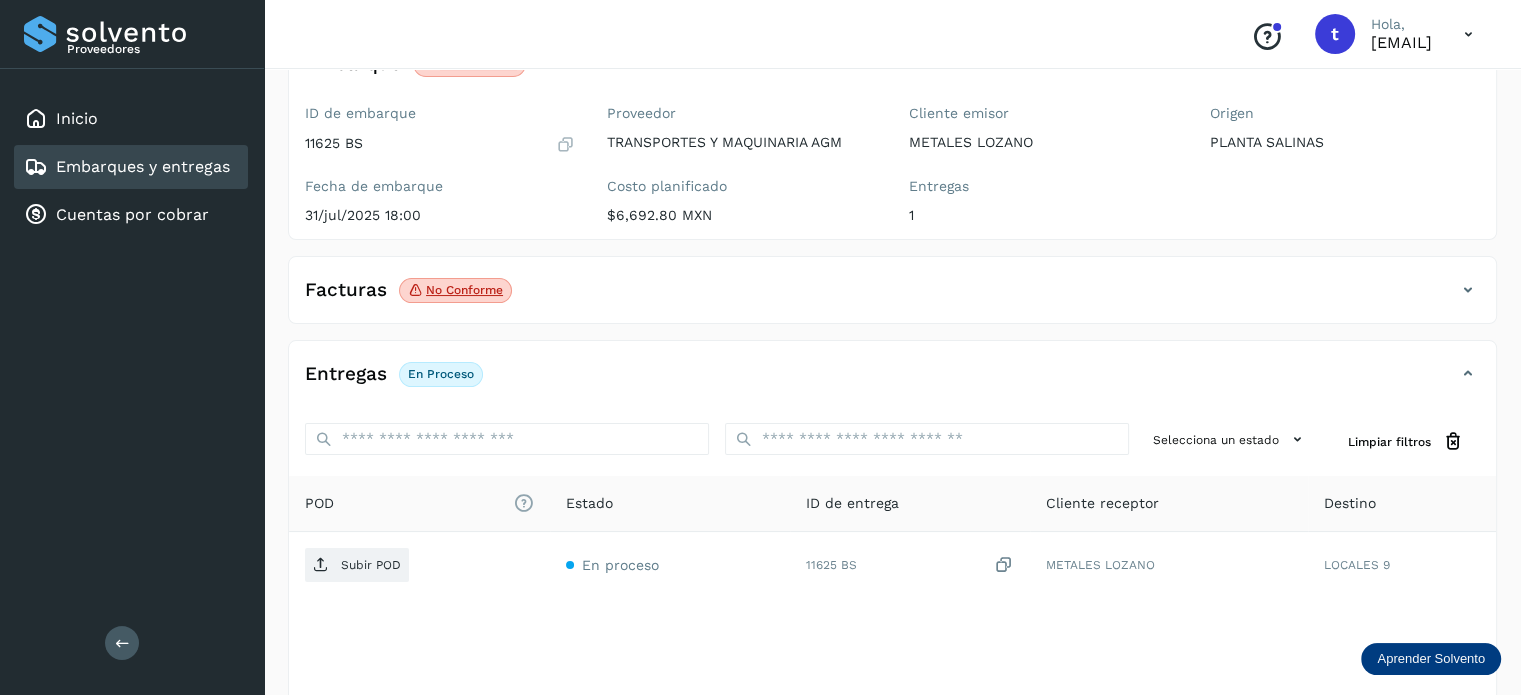 scroll, scrollTop: 250, scrollLeft: 0, axis: vertical 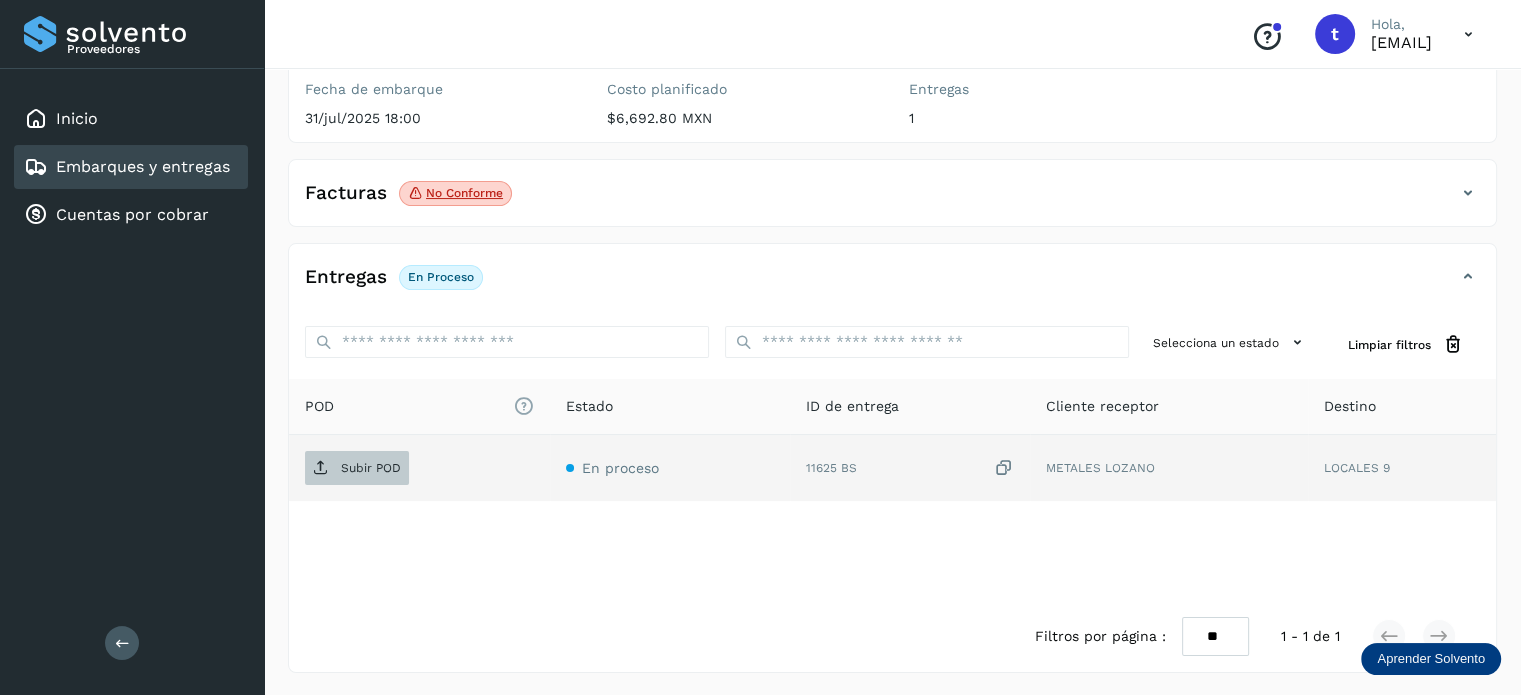 click on "Subir POD" at bounding box center (357, 468) 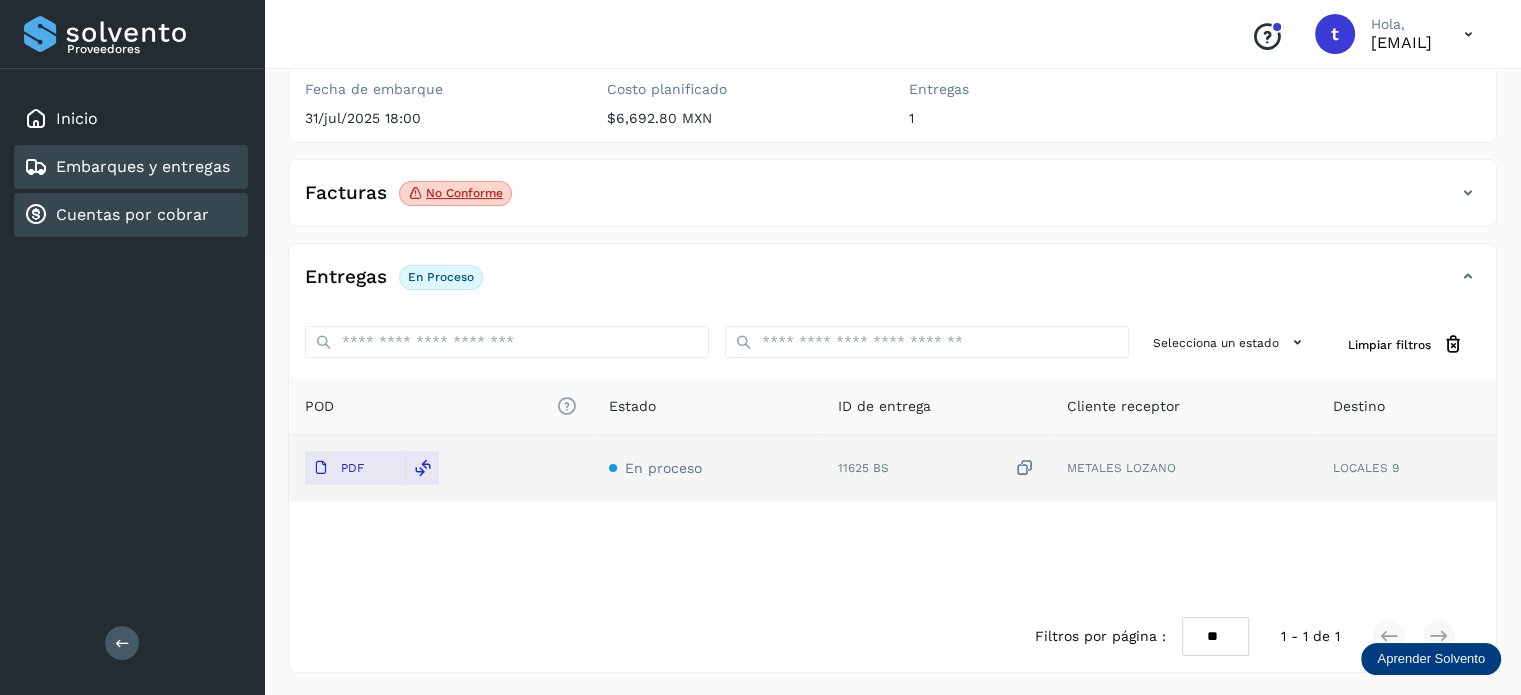 click on "Cuentas por cobrar" at bounding box center [132, 214] 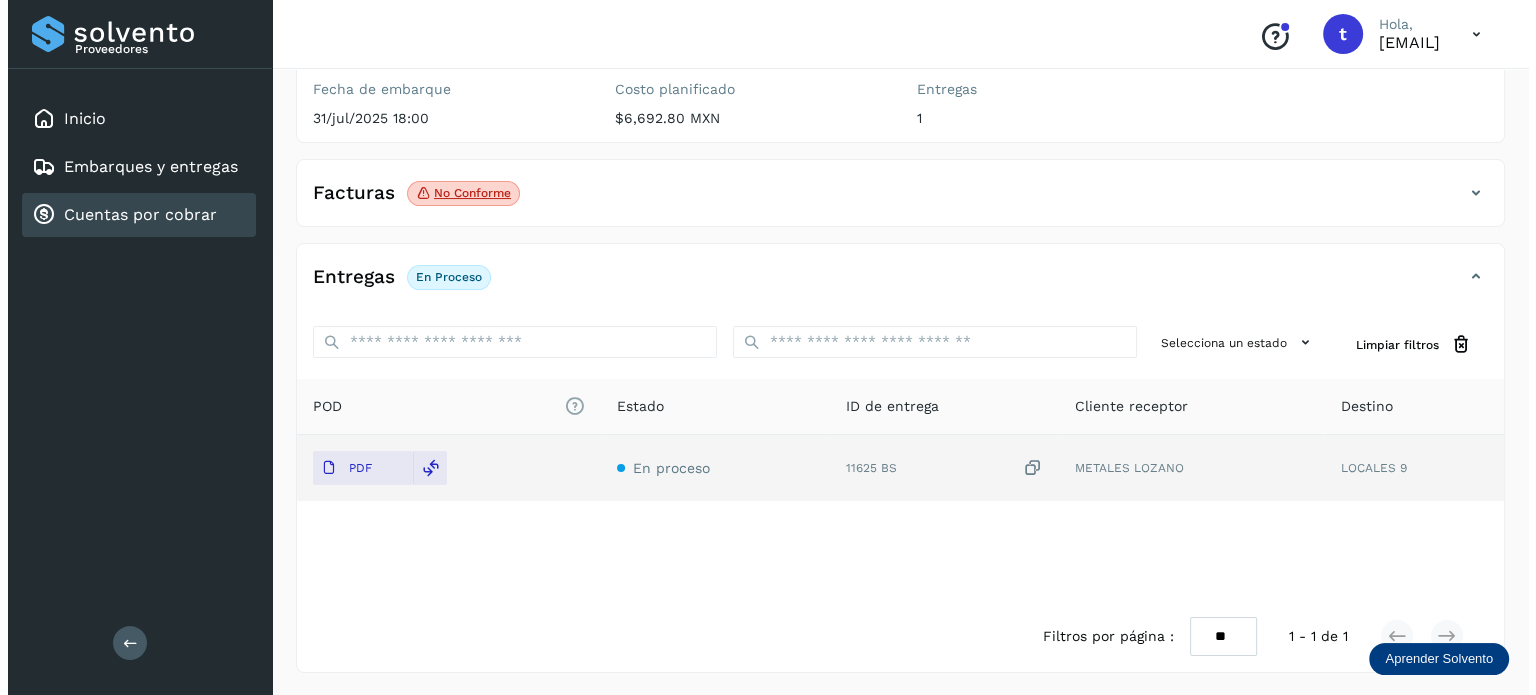 scroll, scrollTop: 0, scrollLeft: 0, axis: both 